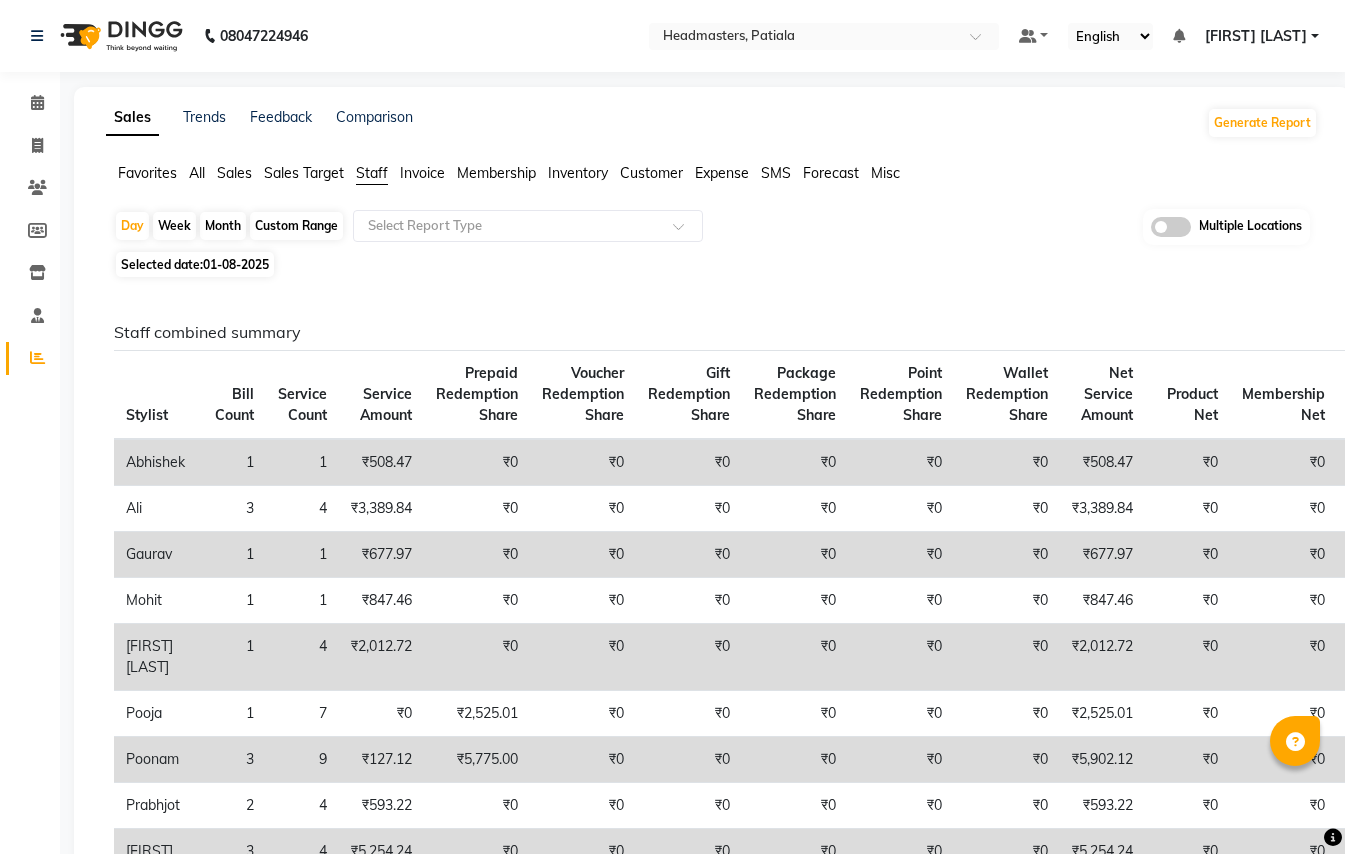 scroll, scrollTop: 0, scrollLeft: 0, axis: both 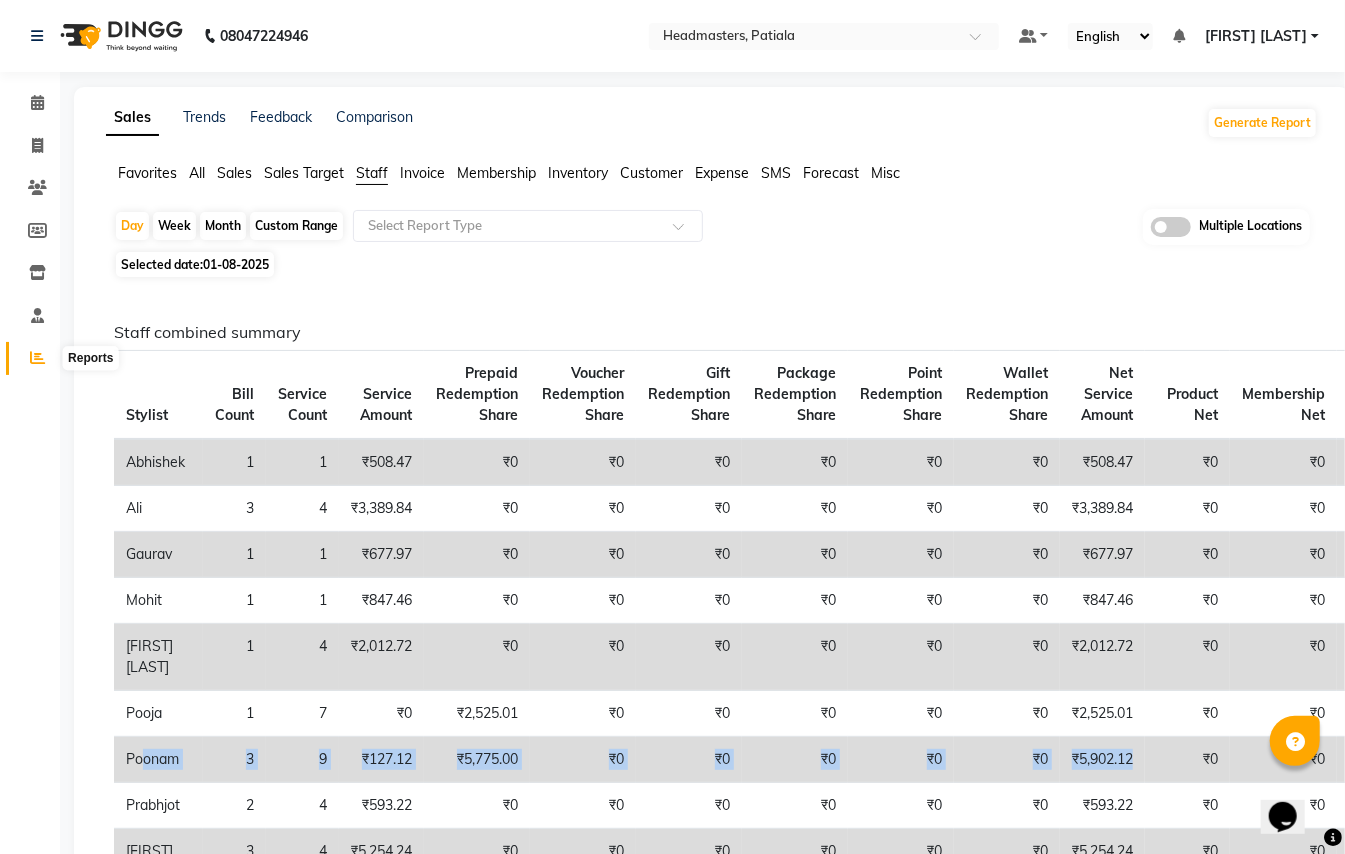 click 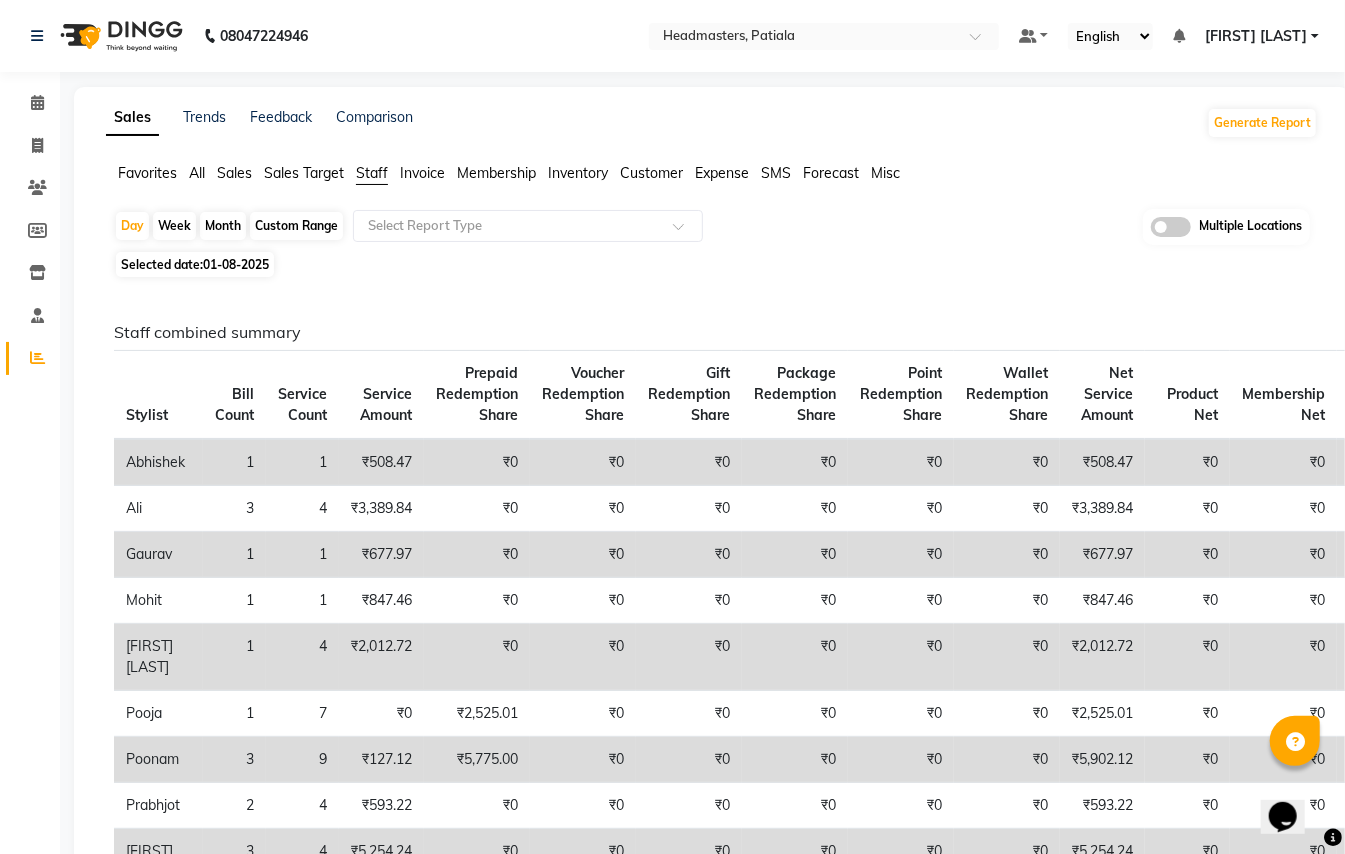 click on "Custom Range" 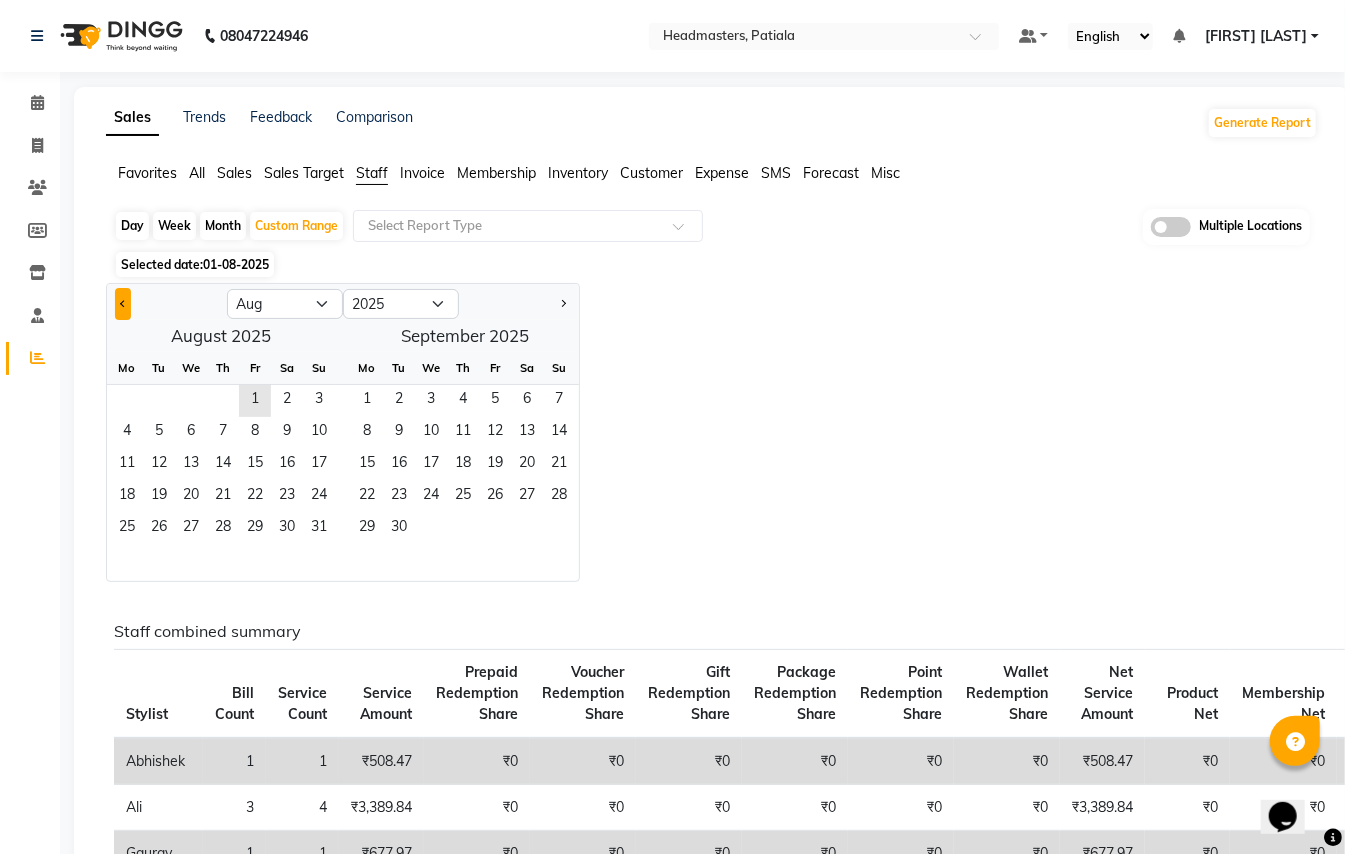 click 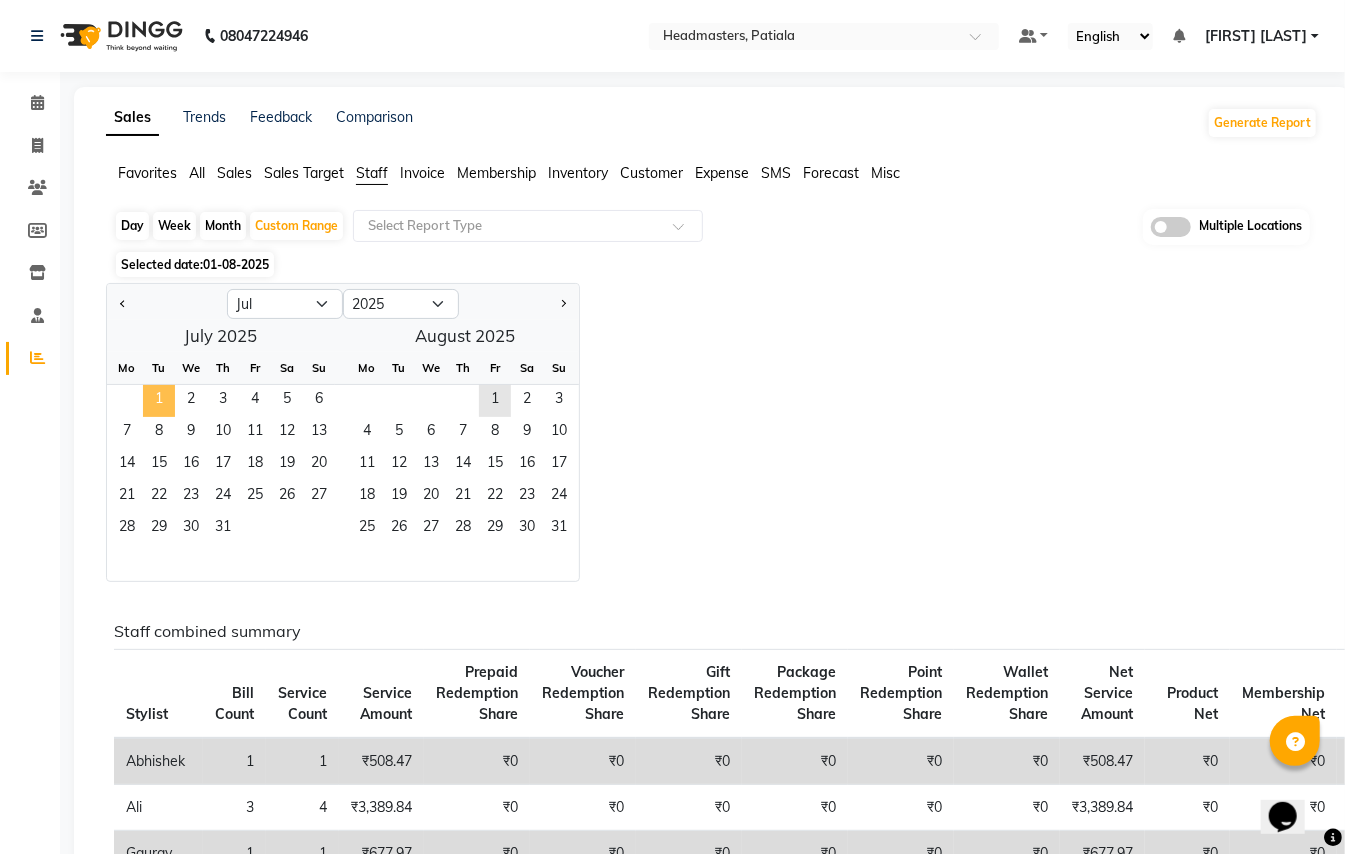 click on "1" 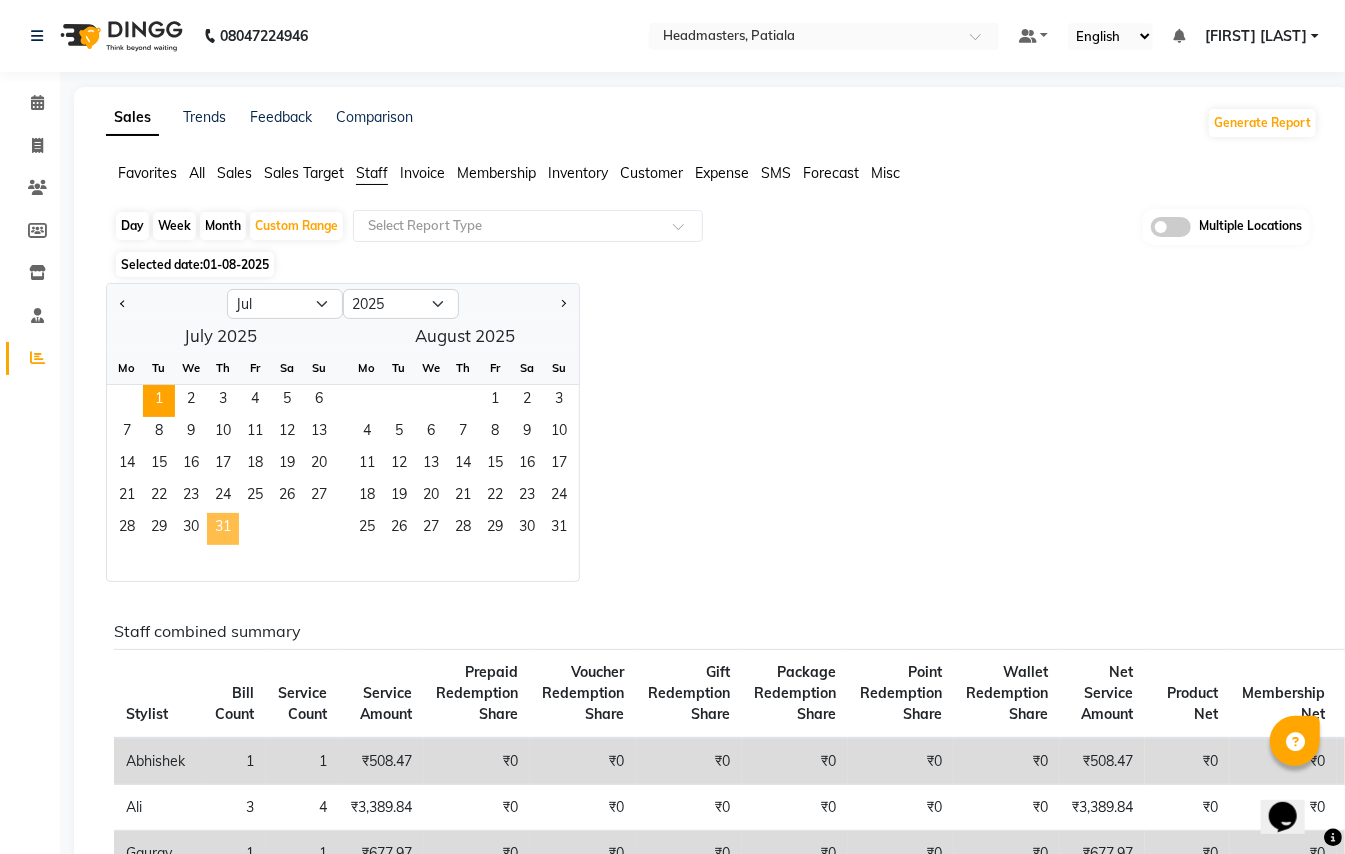 click on "31" 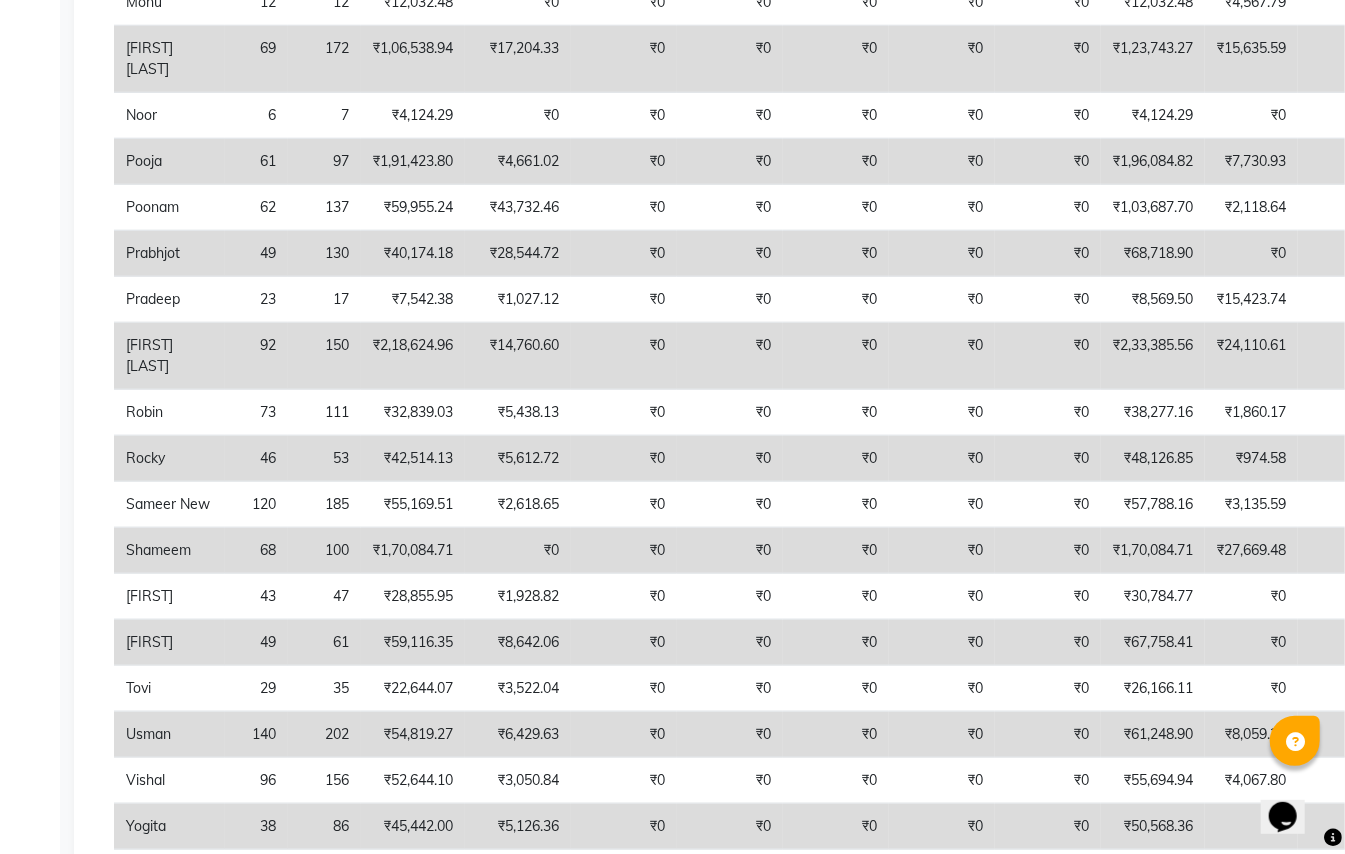 scroll, scrollTop: 1066, scrollLeft: 0, axis: vertical 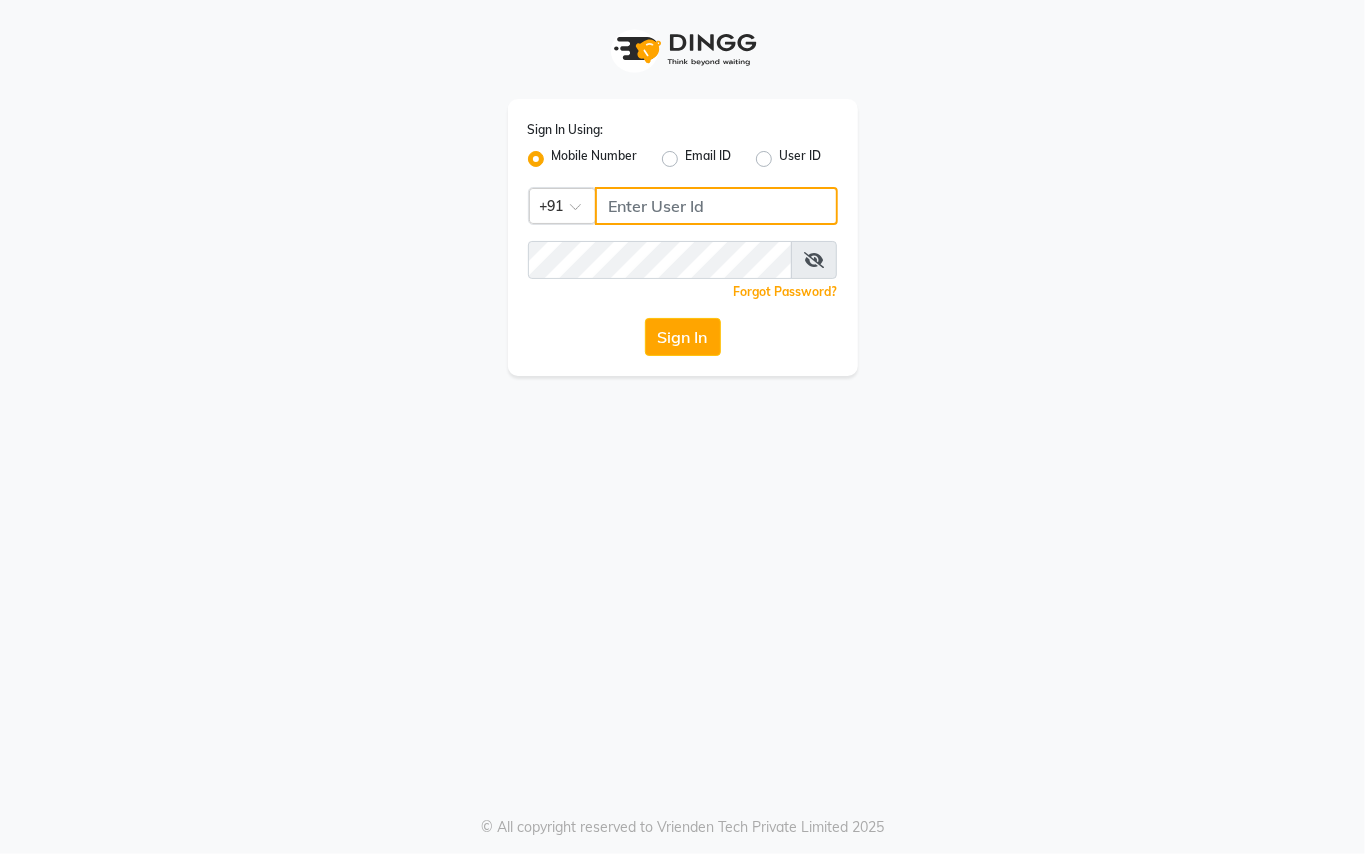 click 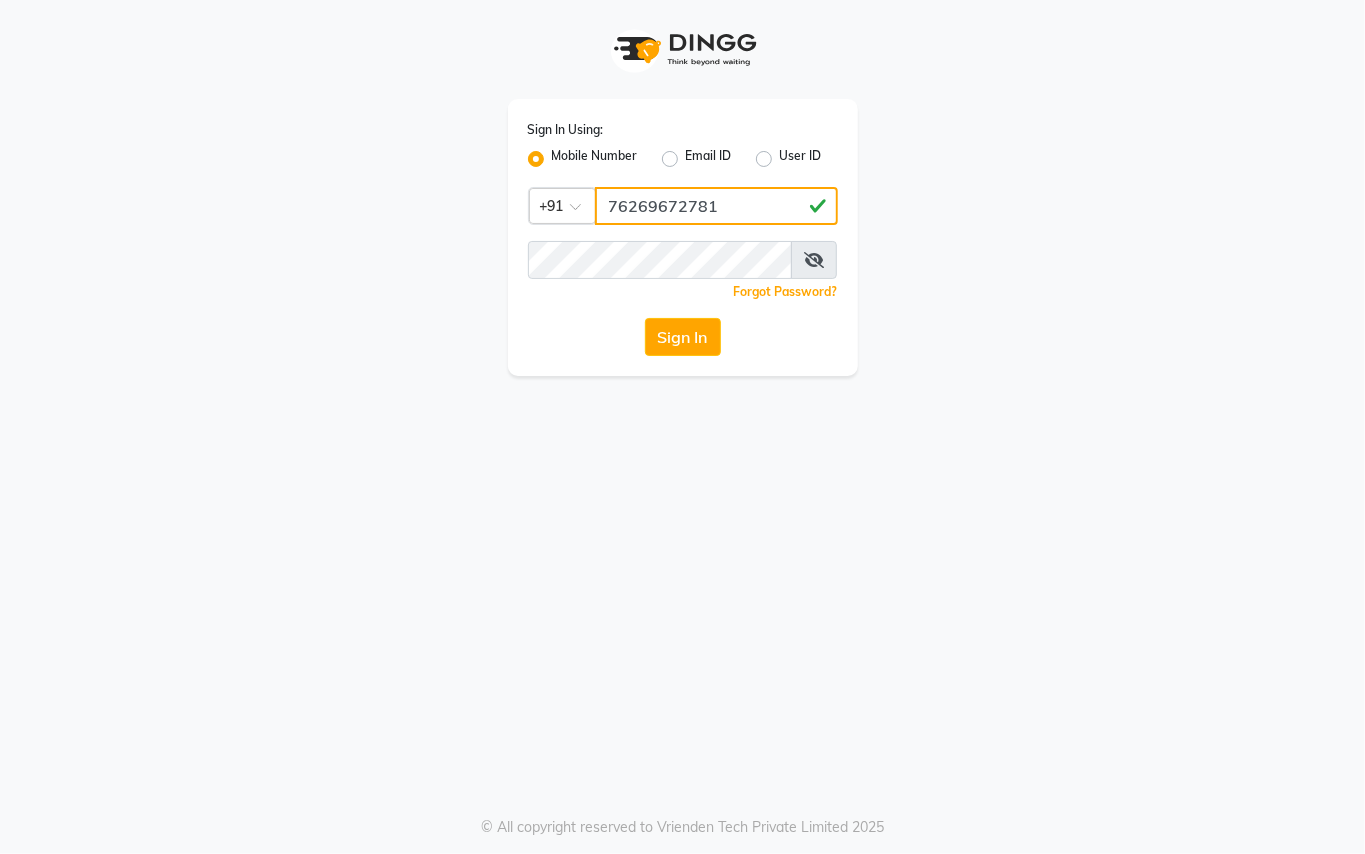 type on "76269672781" 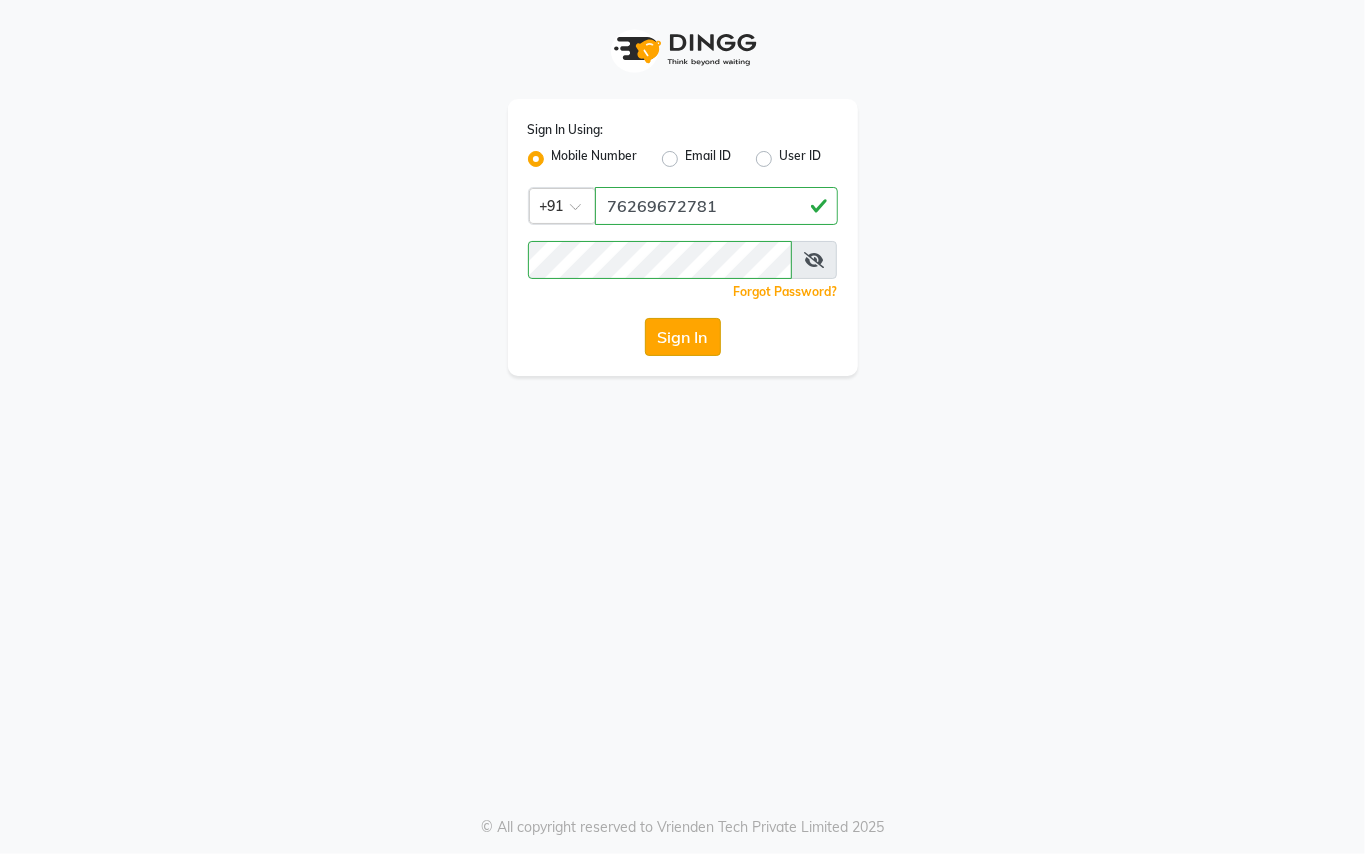 click on "Sign In" 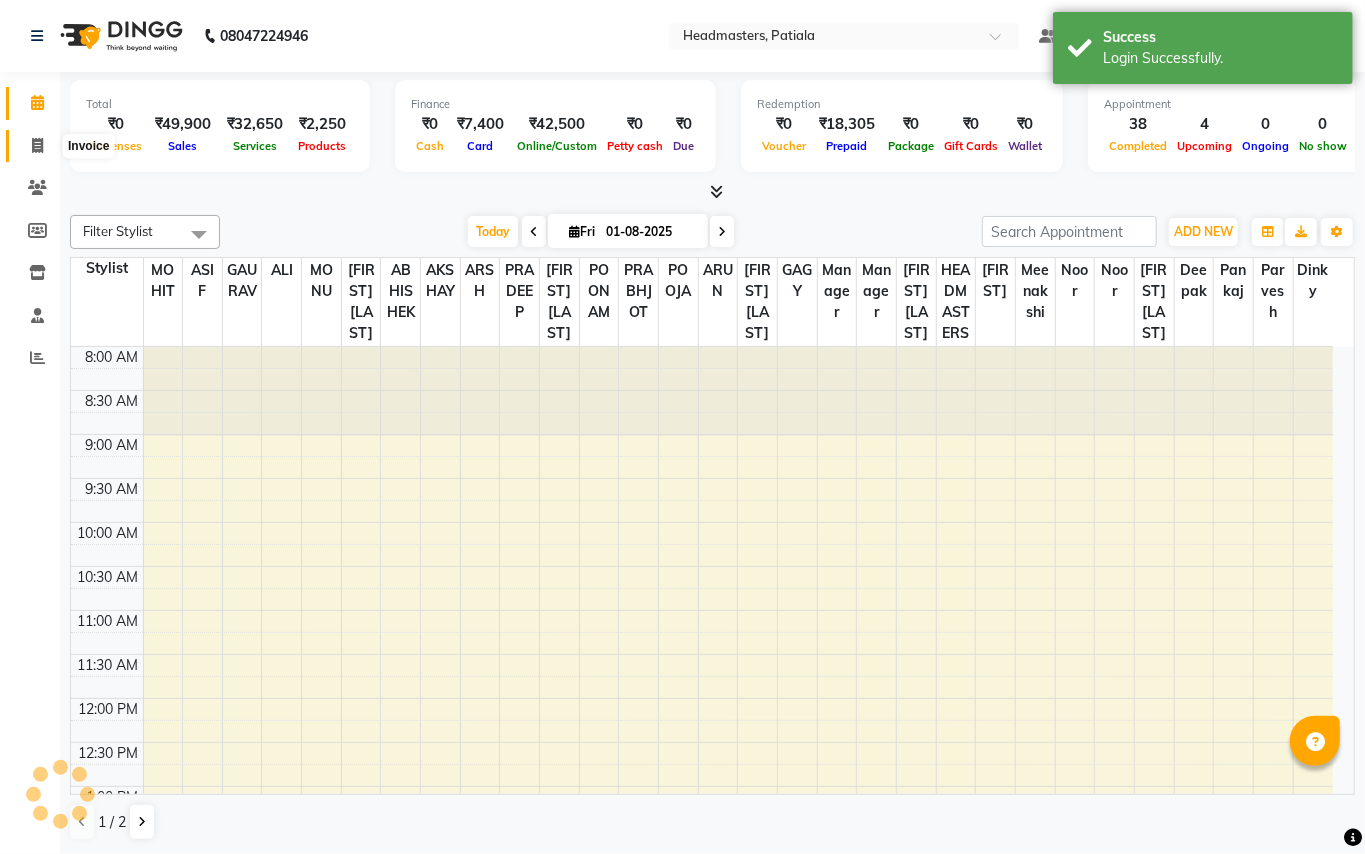 click 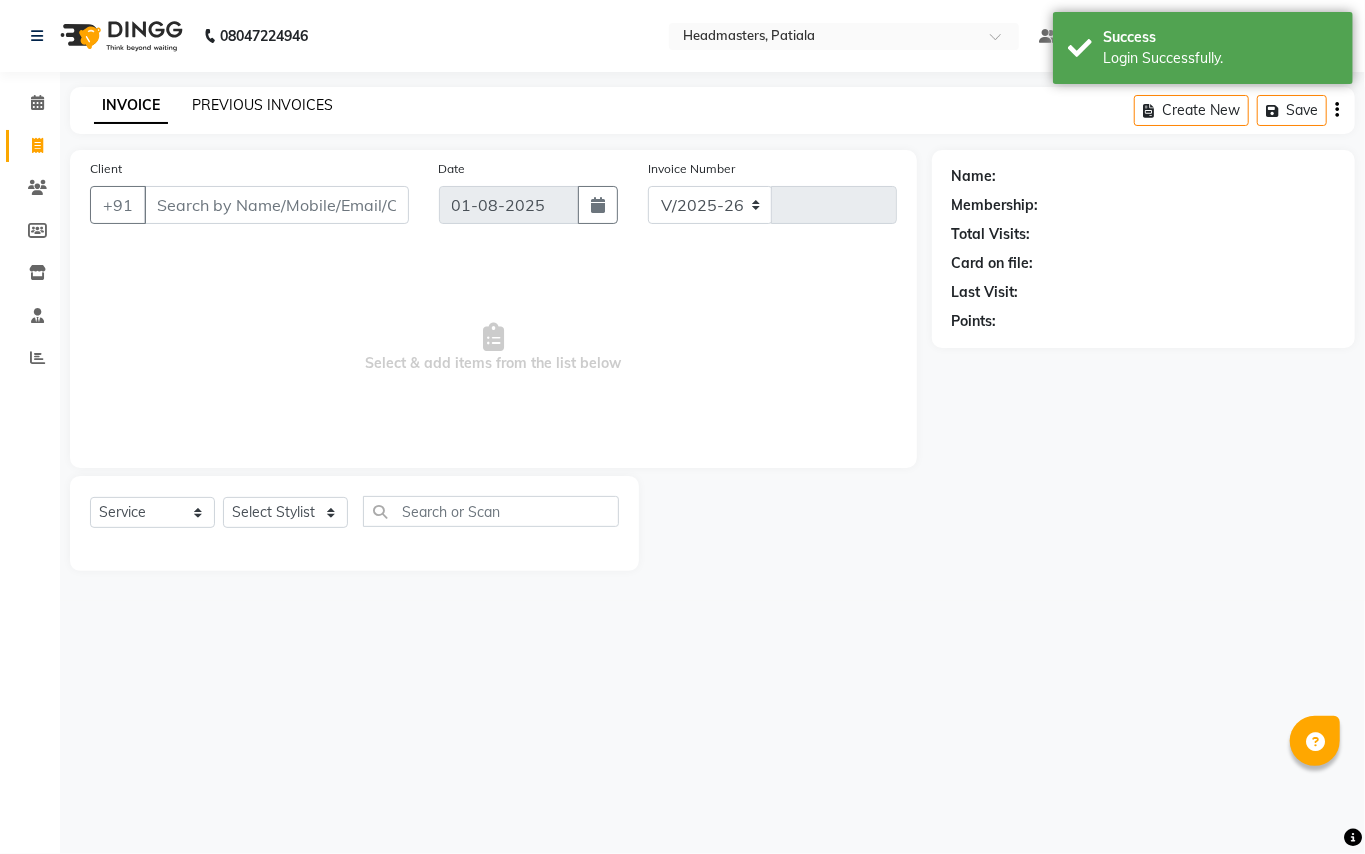 select on "6602" 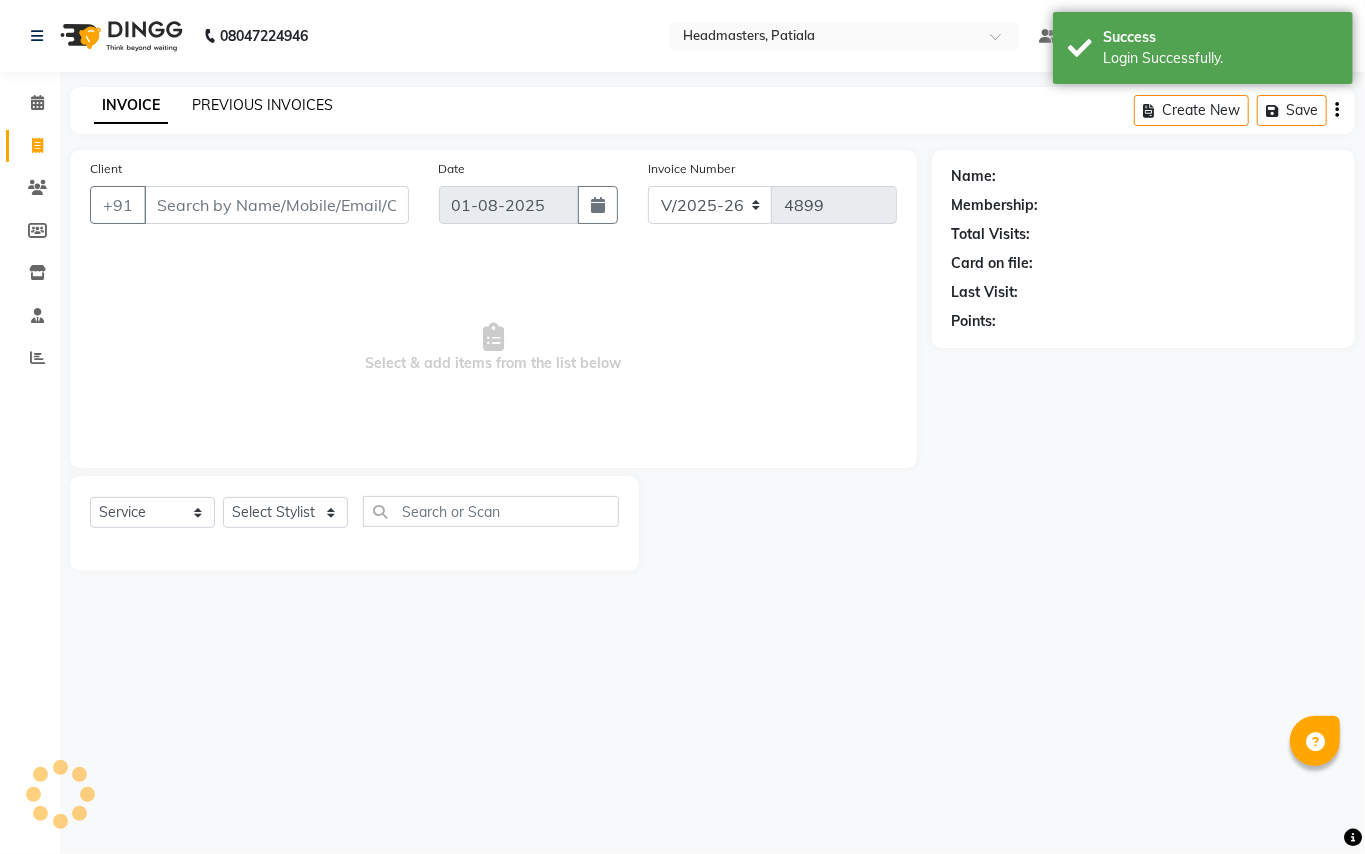 click on "PREVIOUS INVOICES" 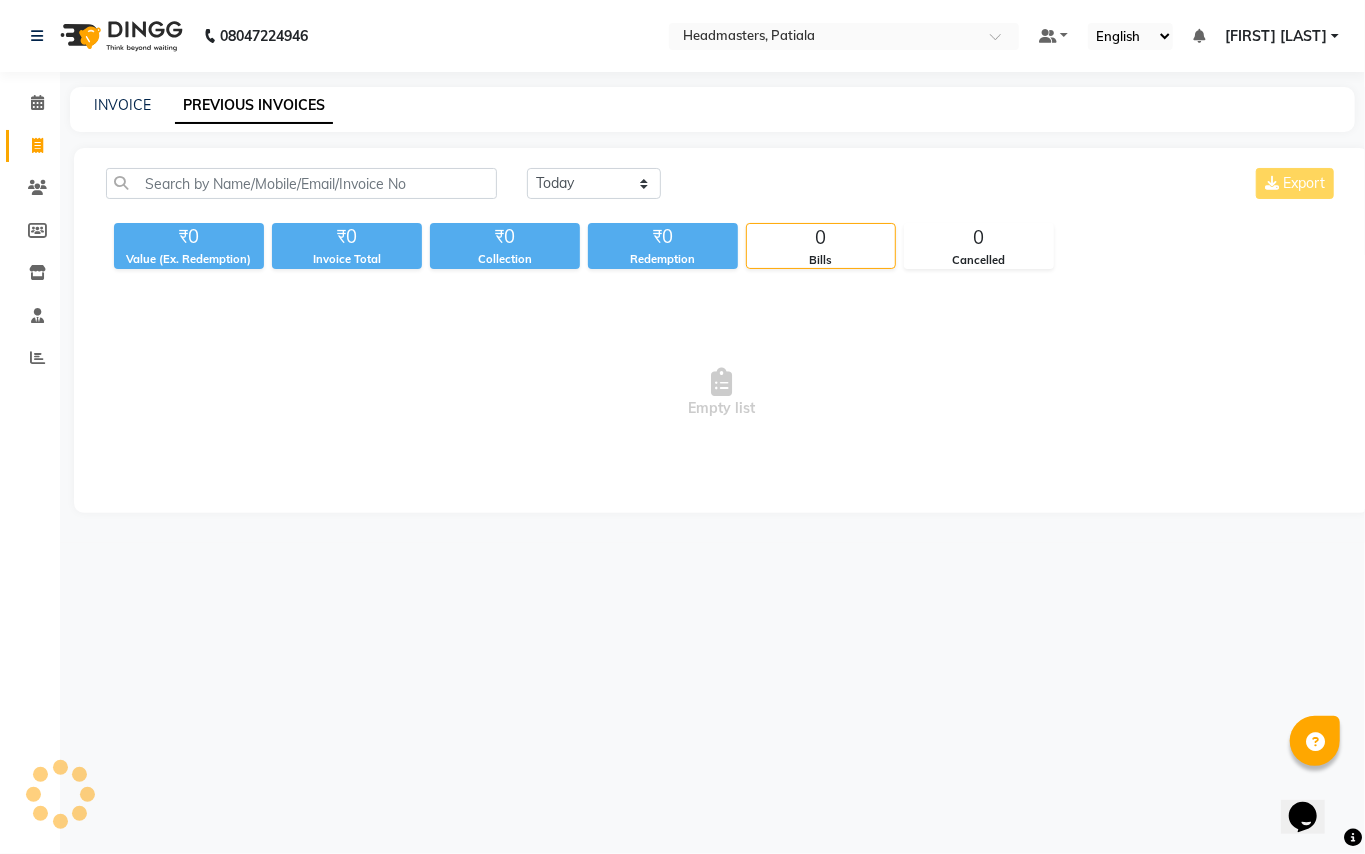 scroll, scrollTop: 0, scrollLeft: 0, axis: both 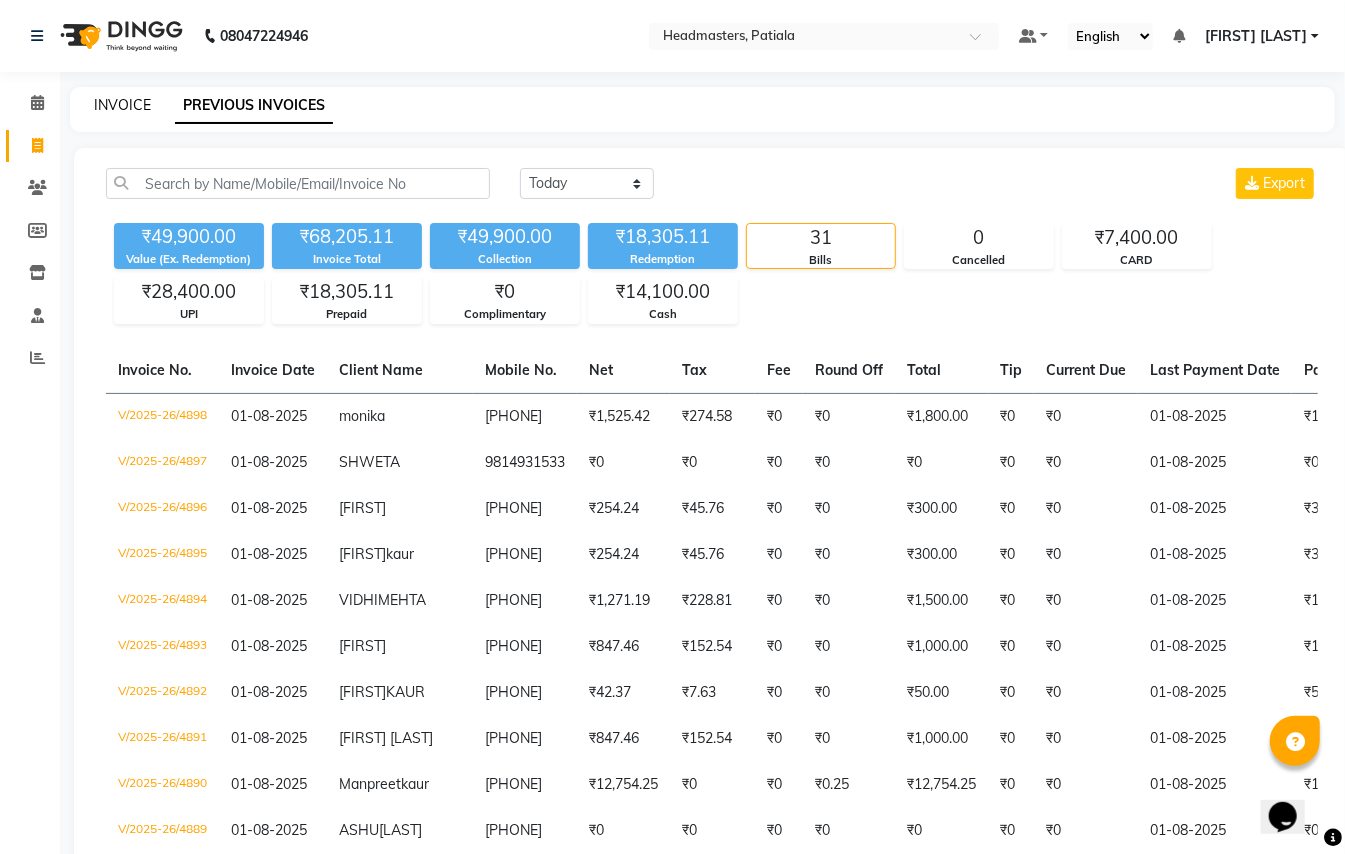 click on "INVOICE" 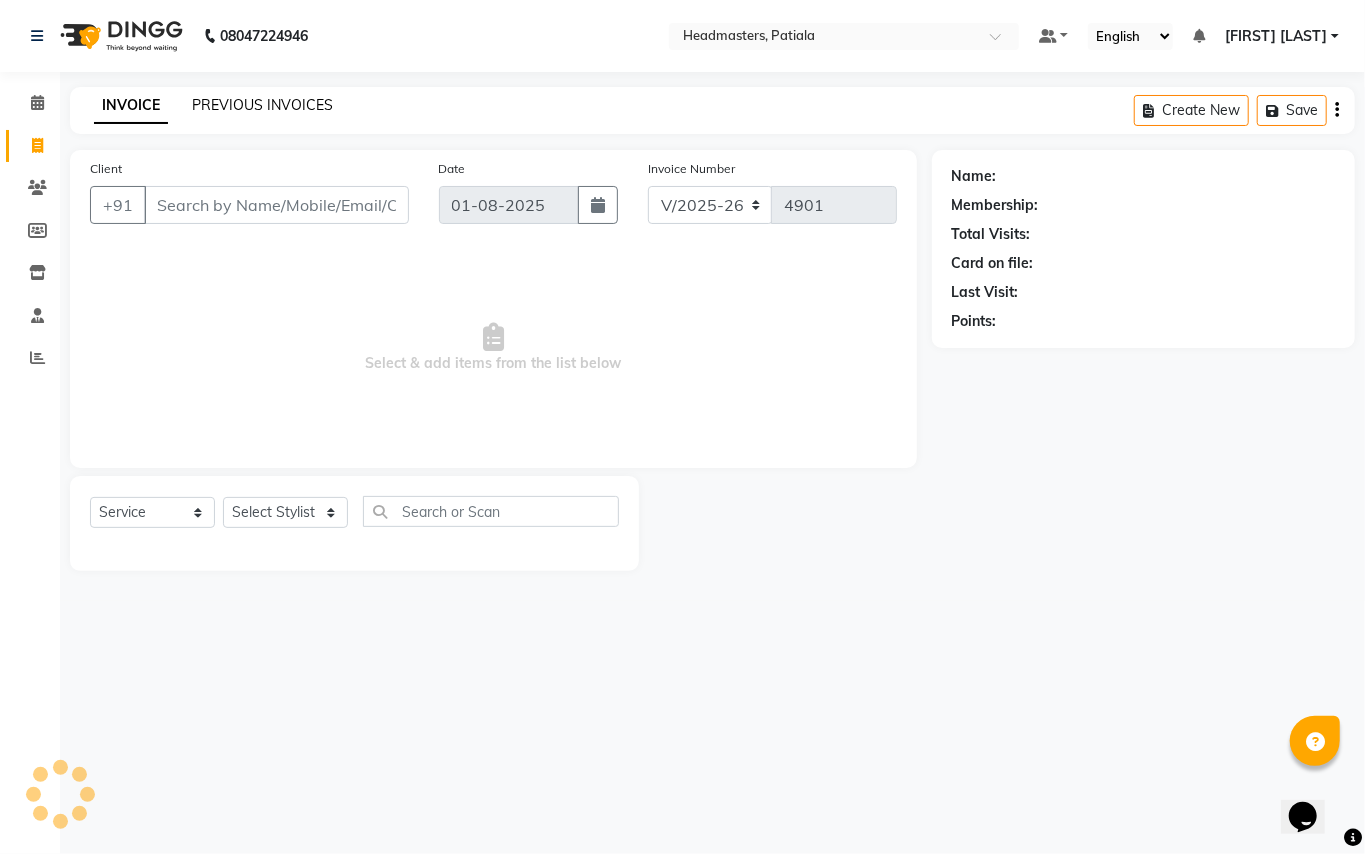 click on "PREVIOUS INVOICES" 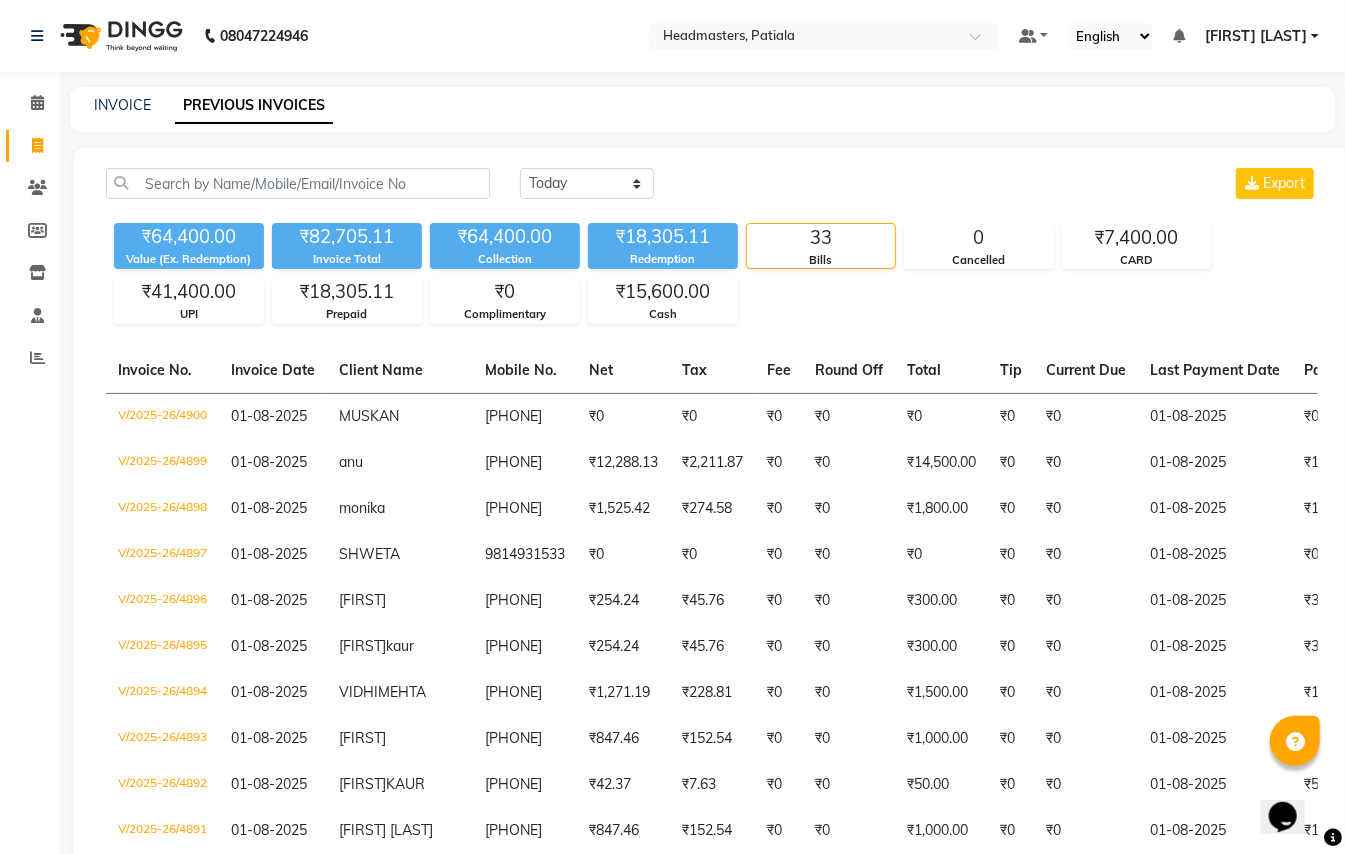 click on "[FIRST] [LAST]" at bounding box center (1256, 36) 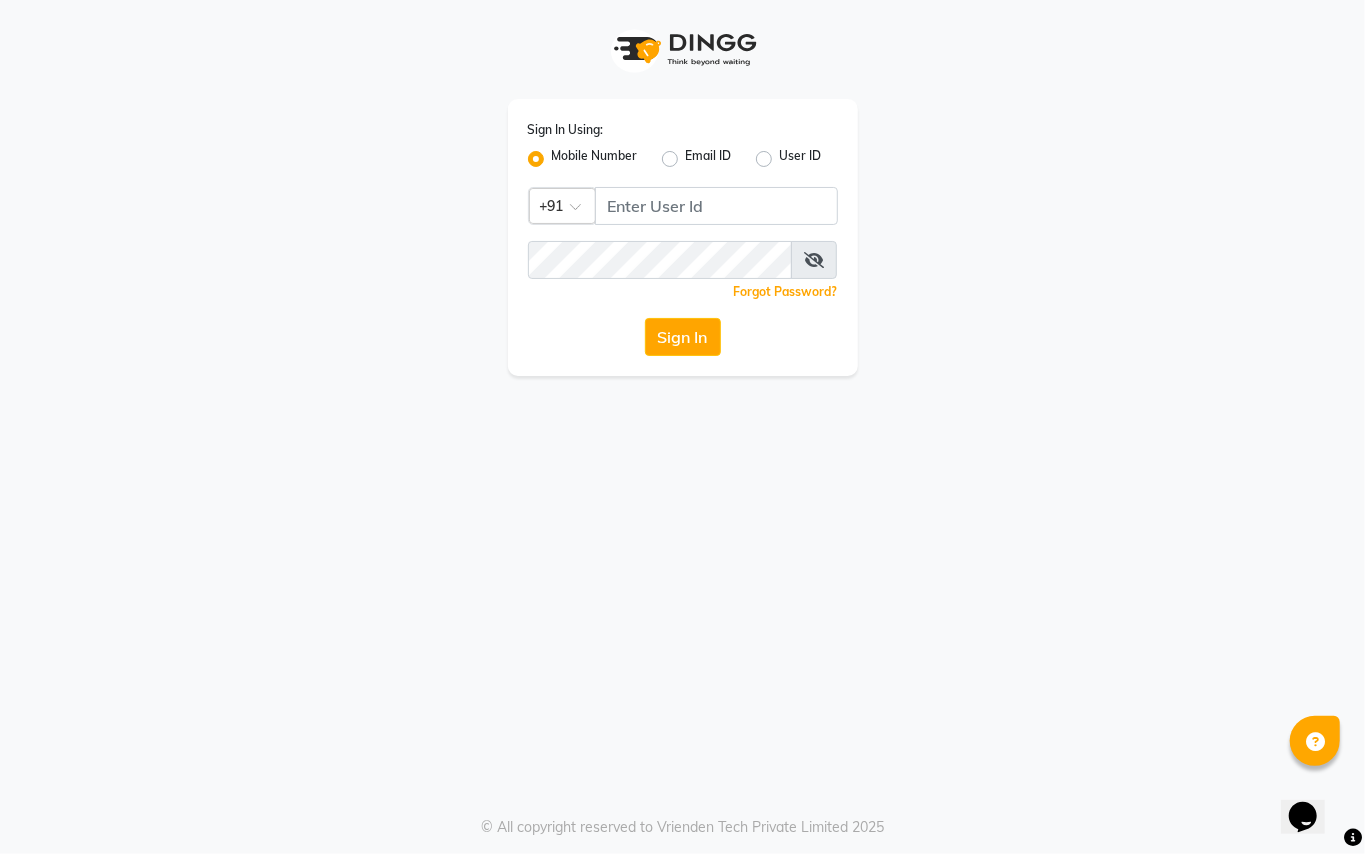 click on "Sign In Using: Mobile Number Email ID User ID Country Code × +91  Remember me Forgot Password?  Sign In   © All copyright reserved to Vrienden Tech Private Limited 2025" at bounding box center [682, 427] 